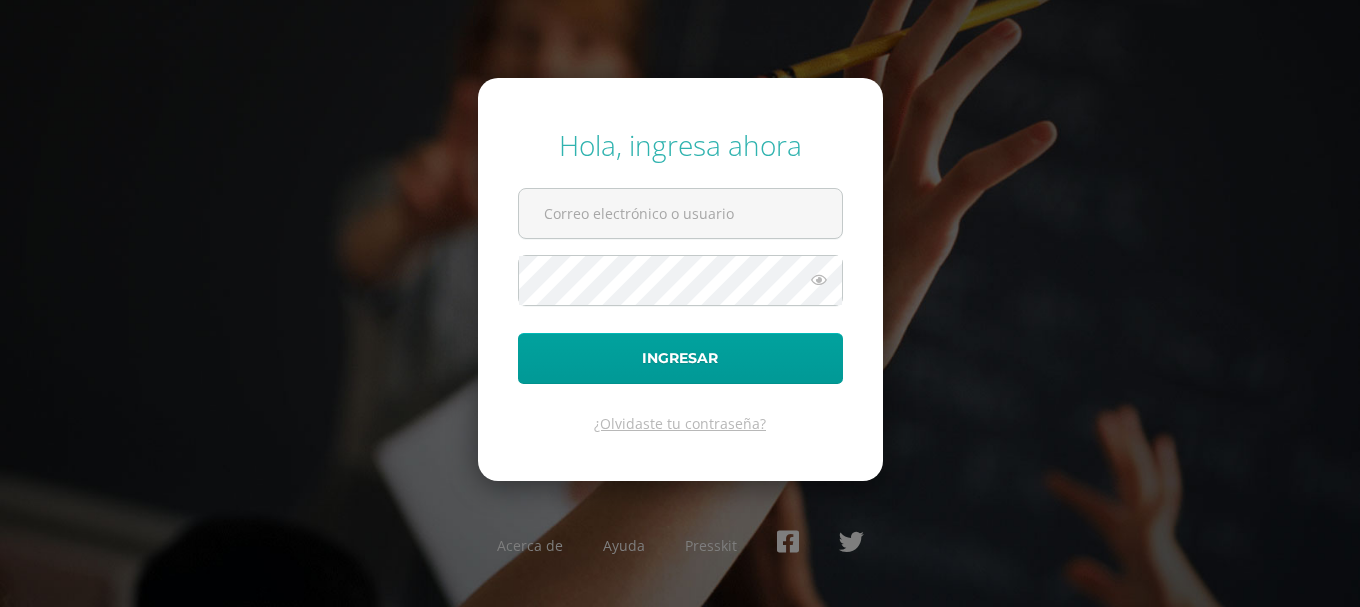 scroll, scrollTop: 0, scrollLeft: 0, axis: both 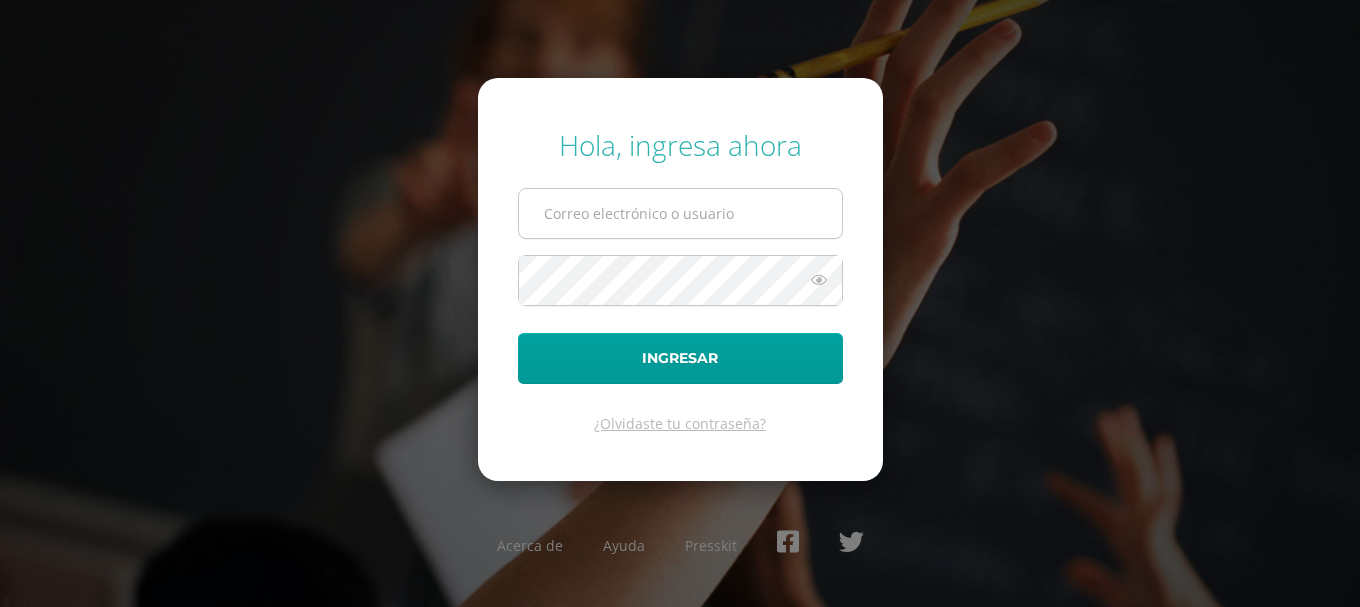 click at bounding box center [680, 213] 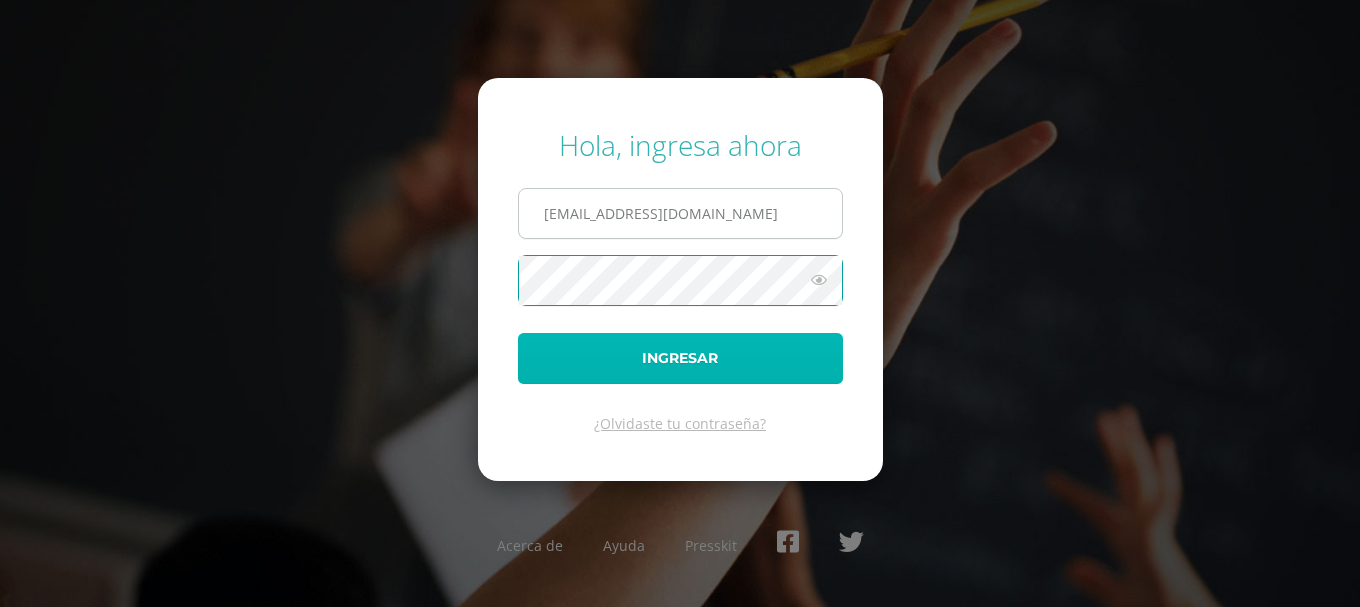 type 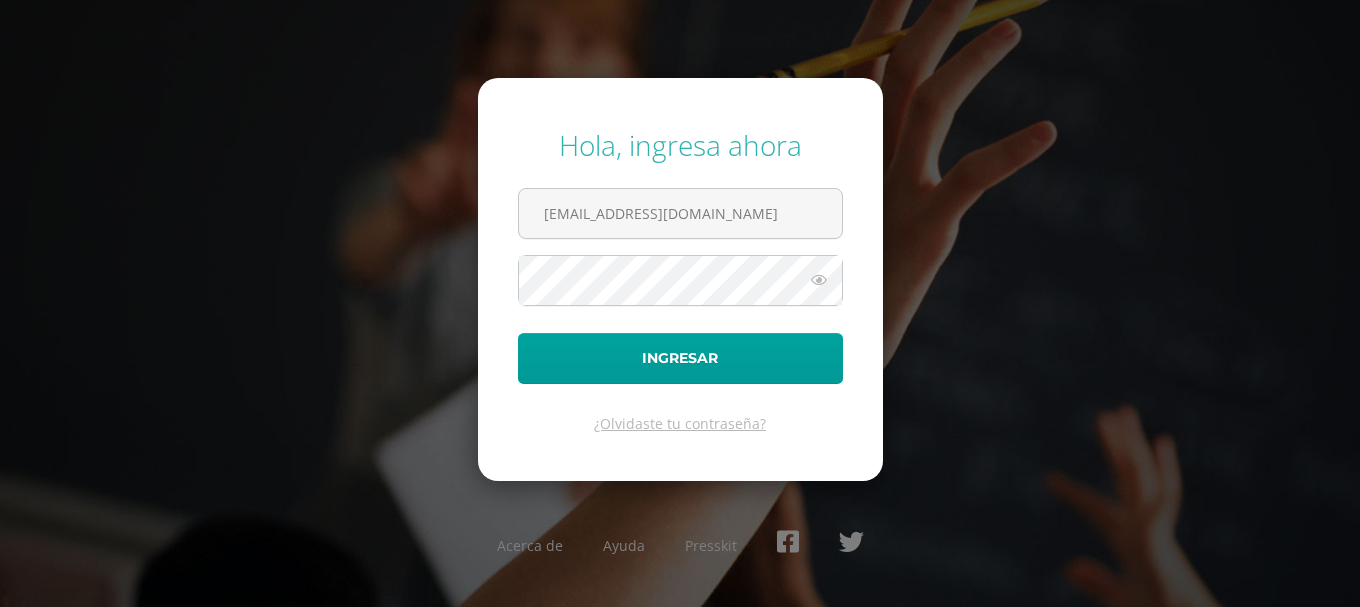 click at bounding box center [819, 280] 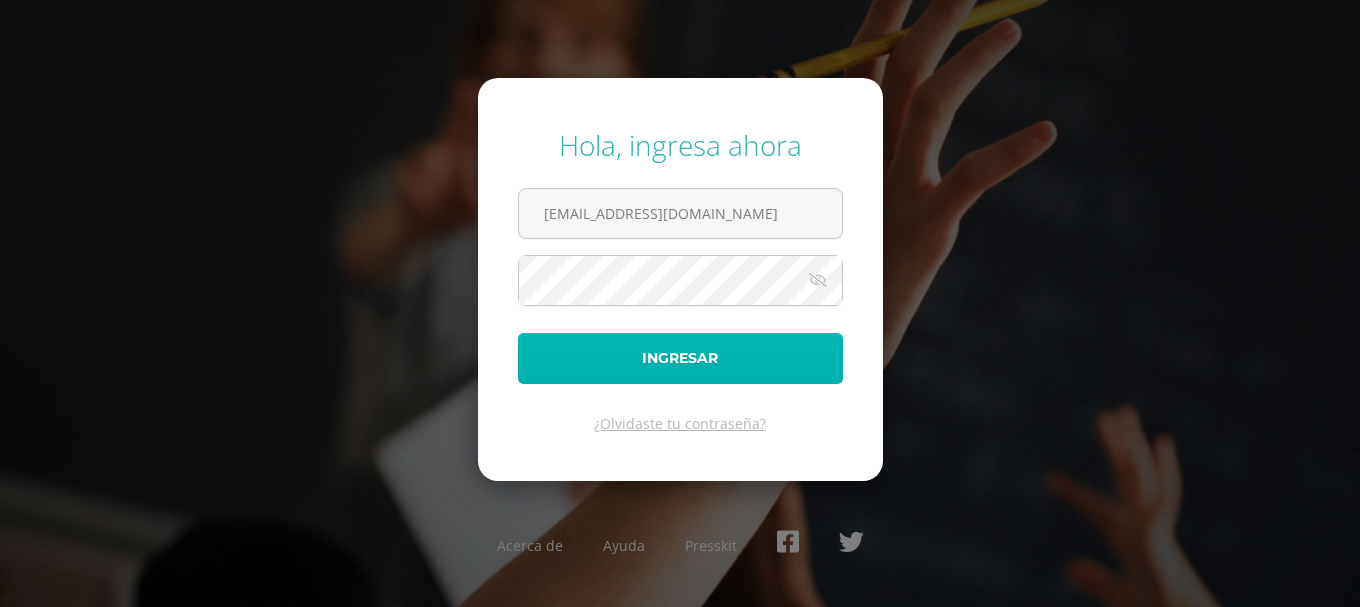 click on "Ingresar" at bounding box center [680, 358] 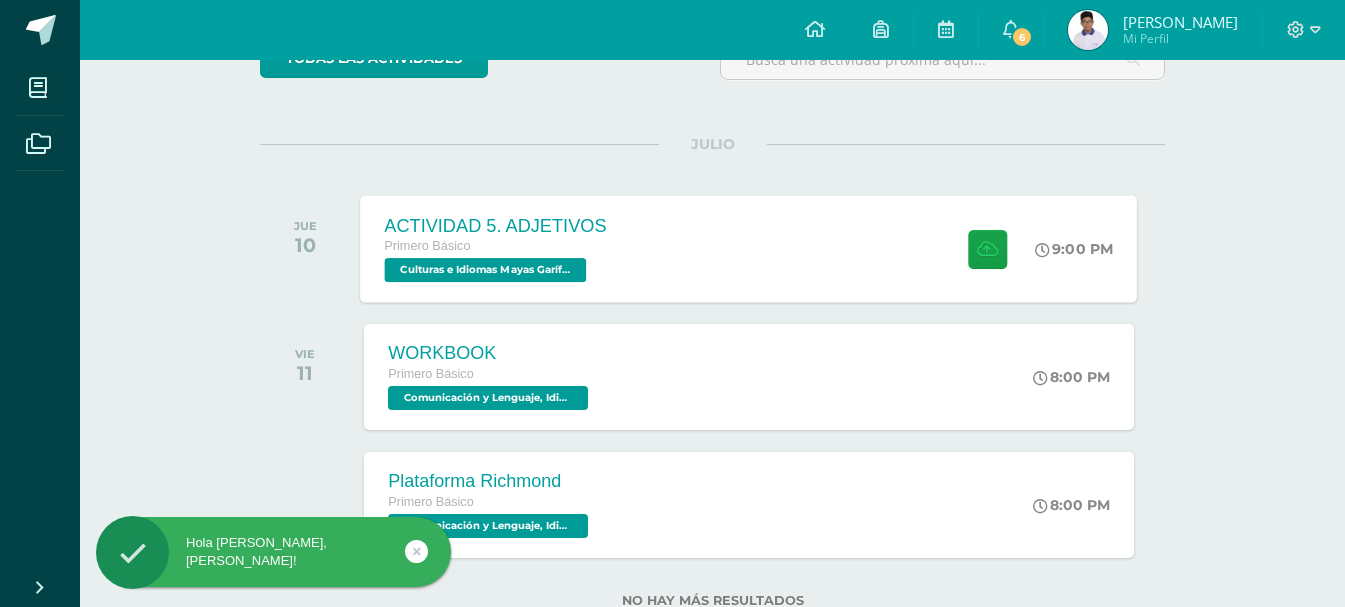 scroll, scrollTop: 164, scrollLeft: 0, axis: vertical 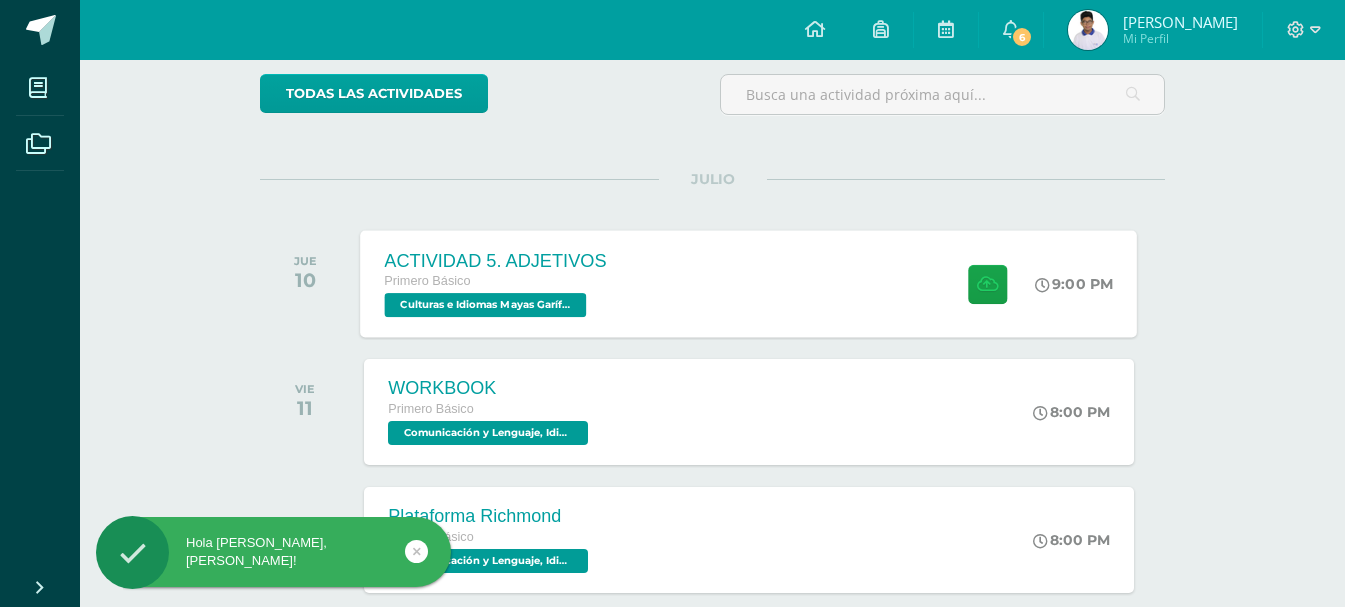 click on "ACTIVIDAD 5. ADJETIVOS
Primero Básico
Culturas e Idiomas Mayas Garífuna o Xinca '1.2'
9:00 PM
ACTIVIDAD 5. ADJETIVOS
Culturas e Idiomas Mayas Garífuna o Xinca" at bounding box center (749, 283) 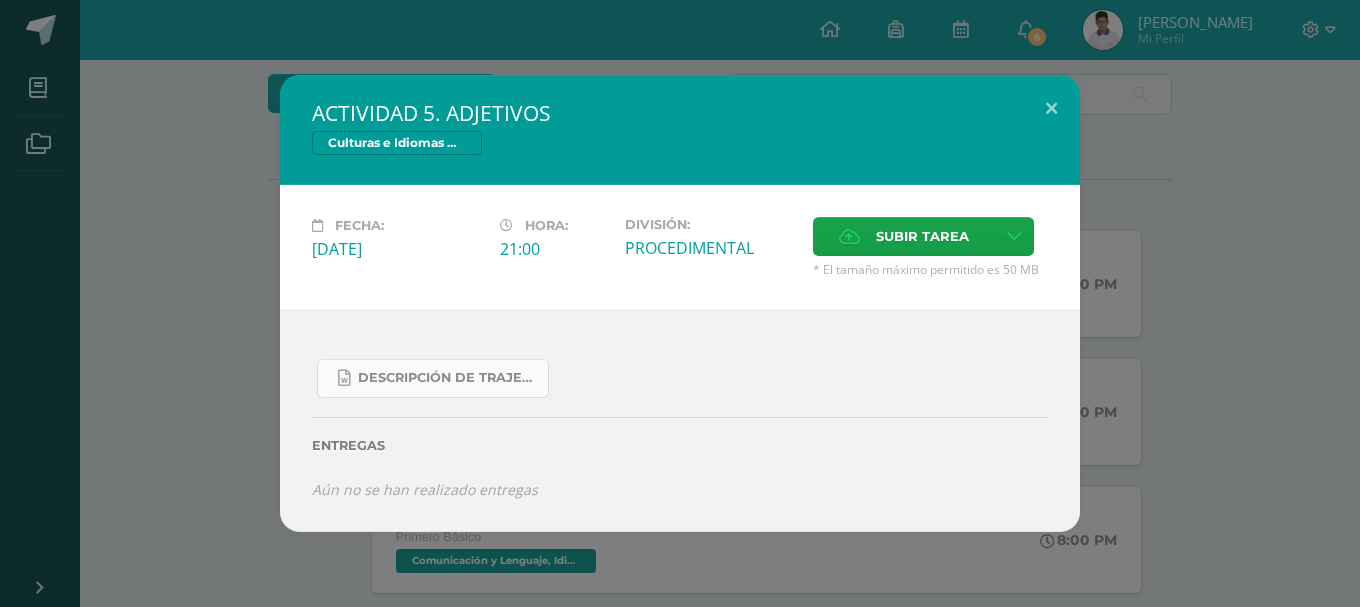 click on "Descripción de trajes típicos de los ch.docx" at bounding box center (448, 378) 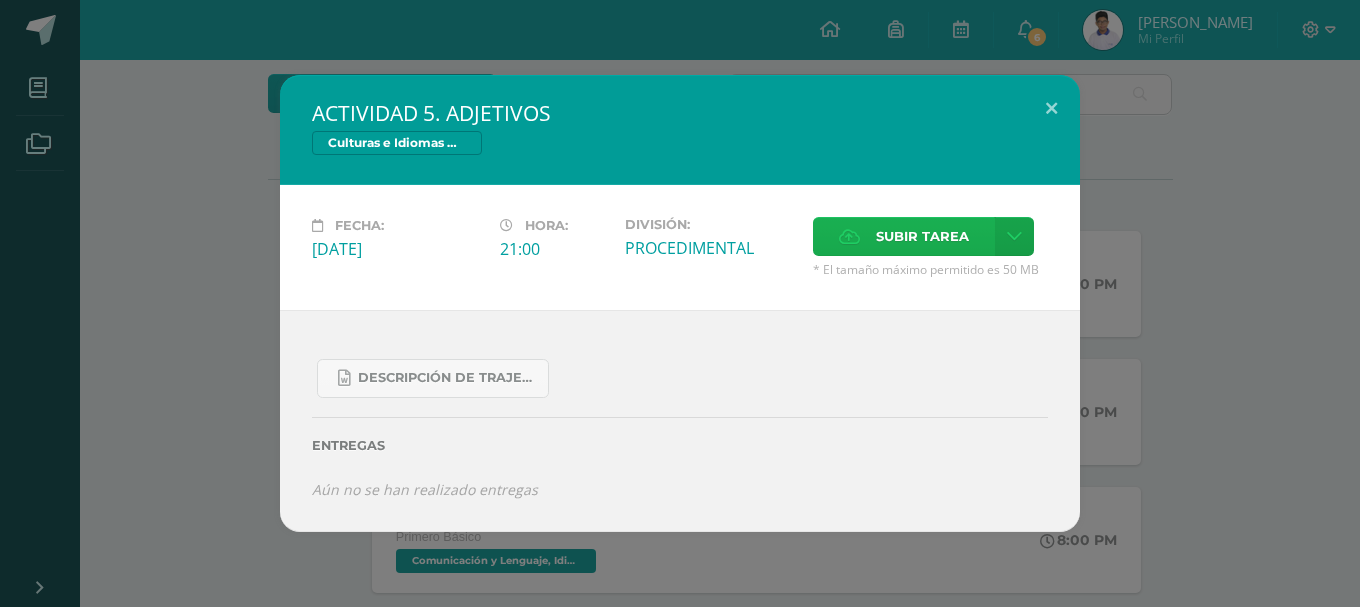 click at bounding box center (849, 236) 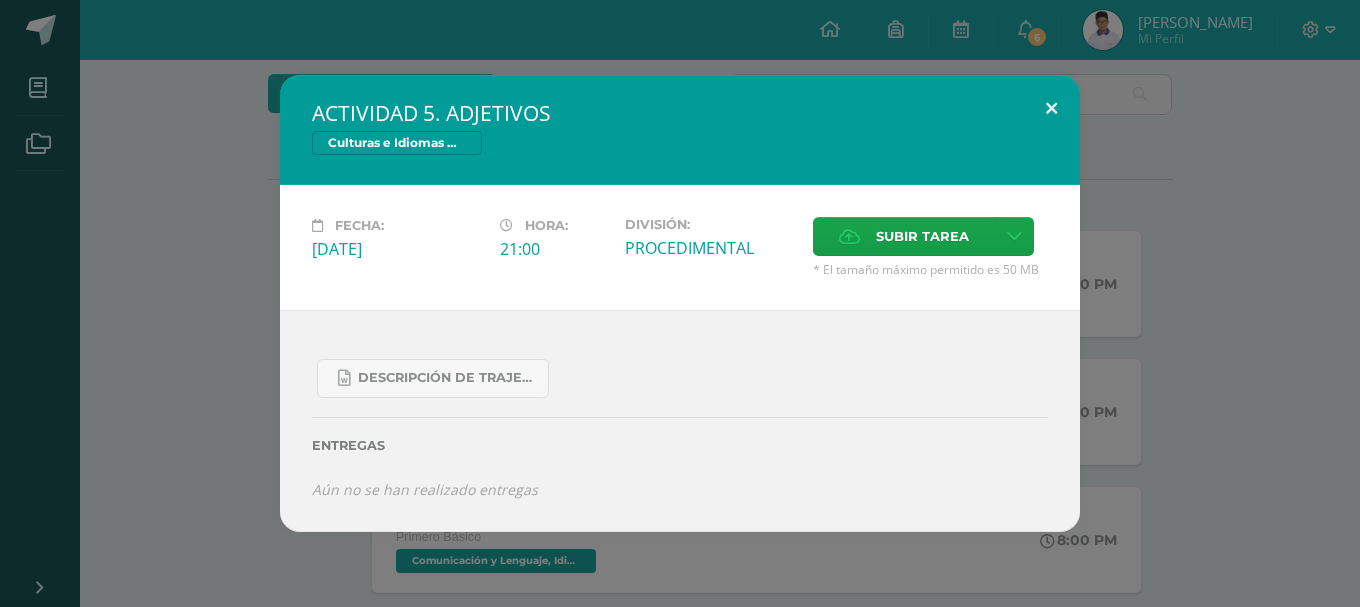 click at bounding box center [1051, 109] 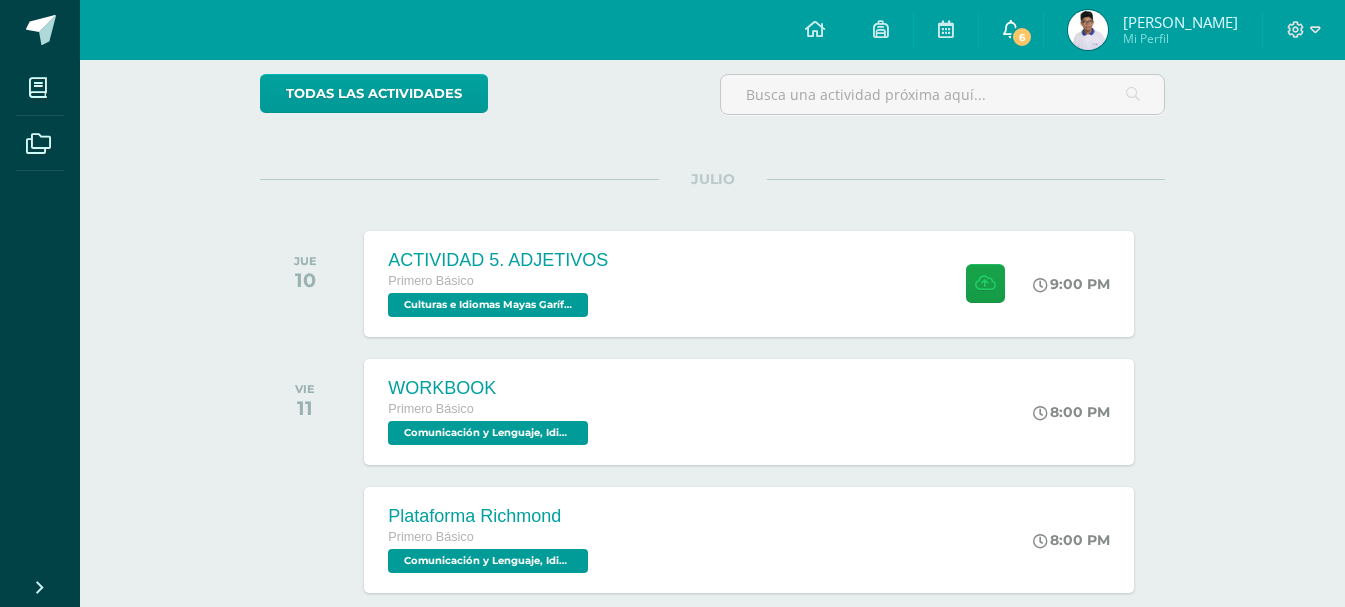 click on "6" at bounding box center [1022, 37] 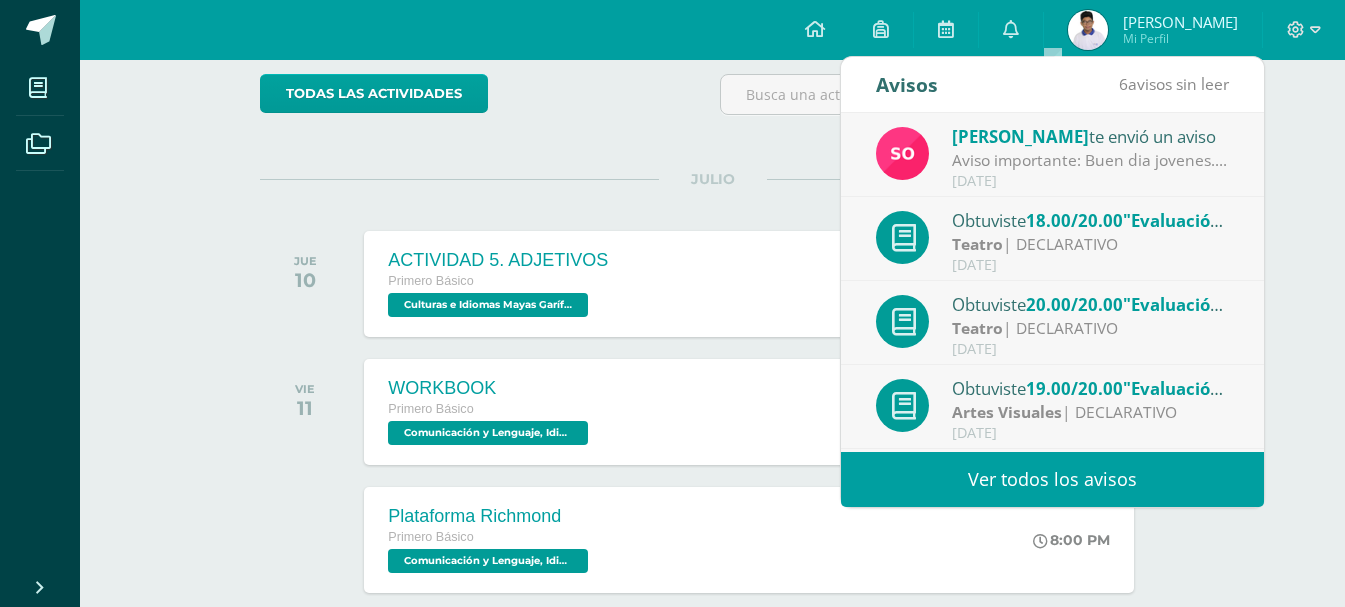 click on "Aviso importante:
Buen dia jovenes. Espero se encuentren bien.
A todos los estudiantes se les notifica pasar a sala de maestros a recoges sus libros y cuadernos pendiente por favor de: proyectos, ciencias naturales , emprendimiento y sociales..." at bounding box center [1091, 160] 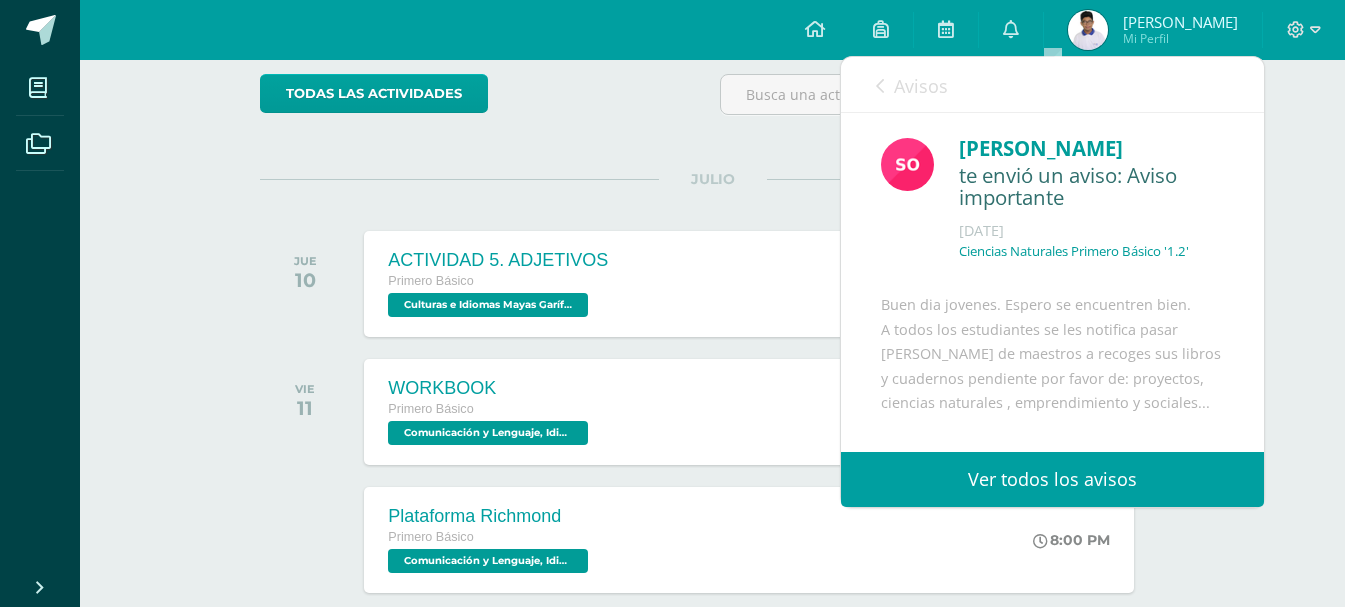 scroll, scrollTop: 180, scrollLeft: 0, axis: vertical 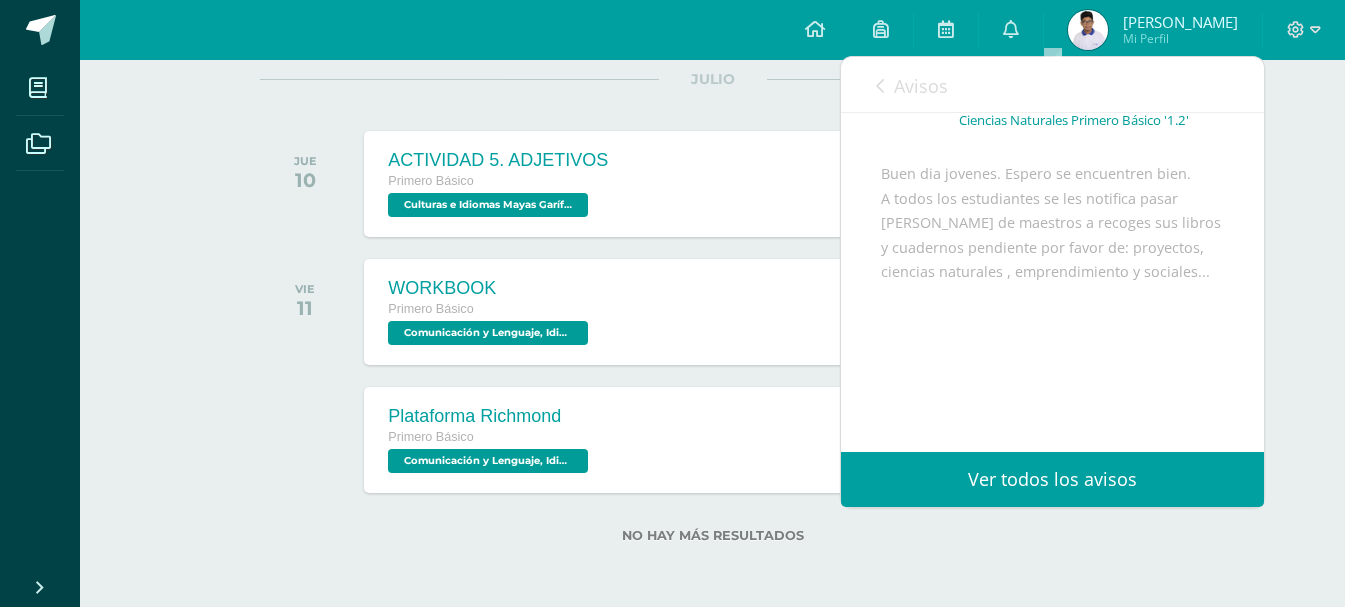 click on "Avisos" at bounding box center (921, 86) 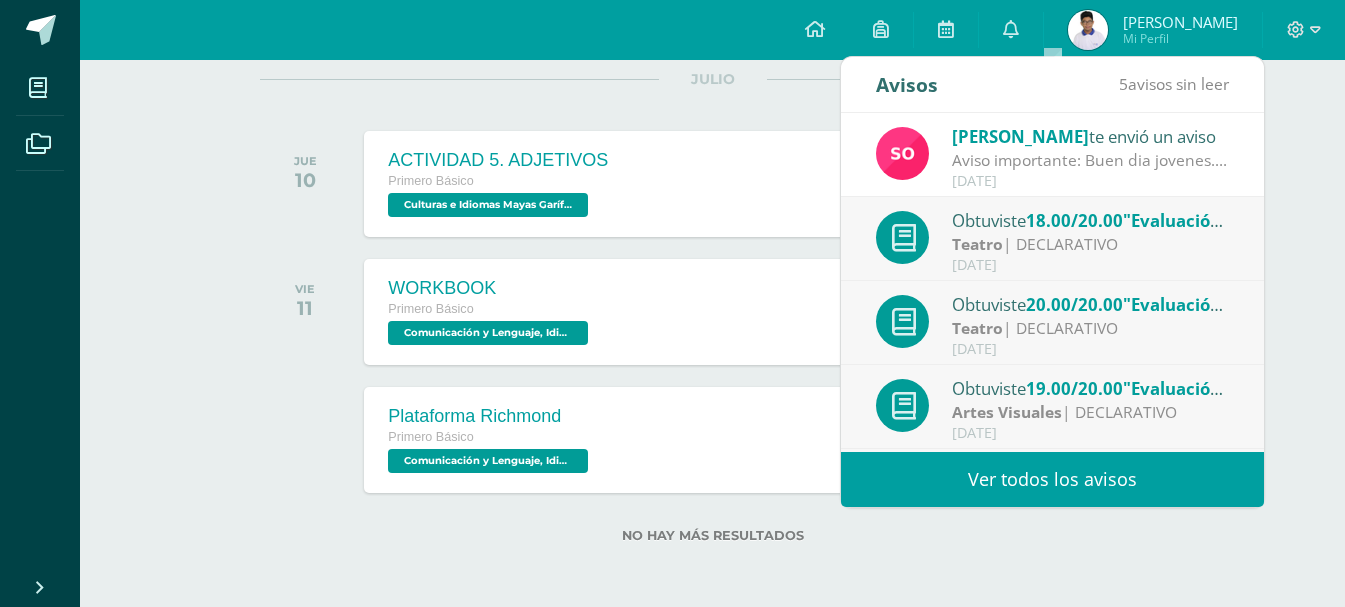 click on "[DATE]" at bounding box center [1091, 265] 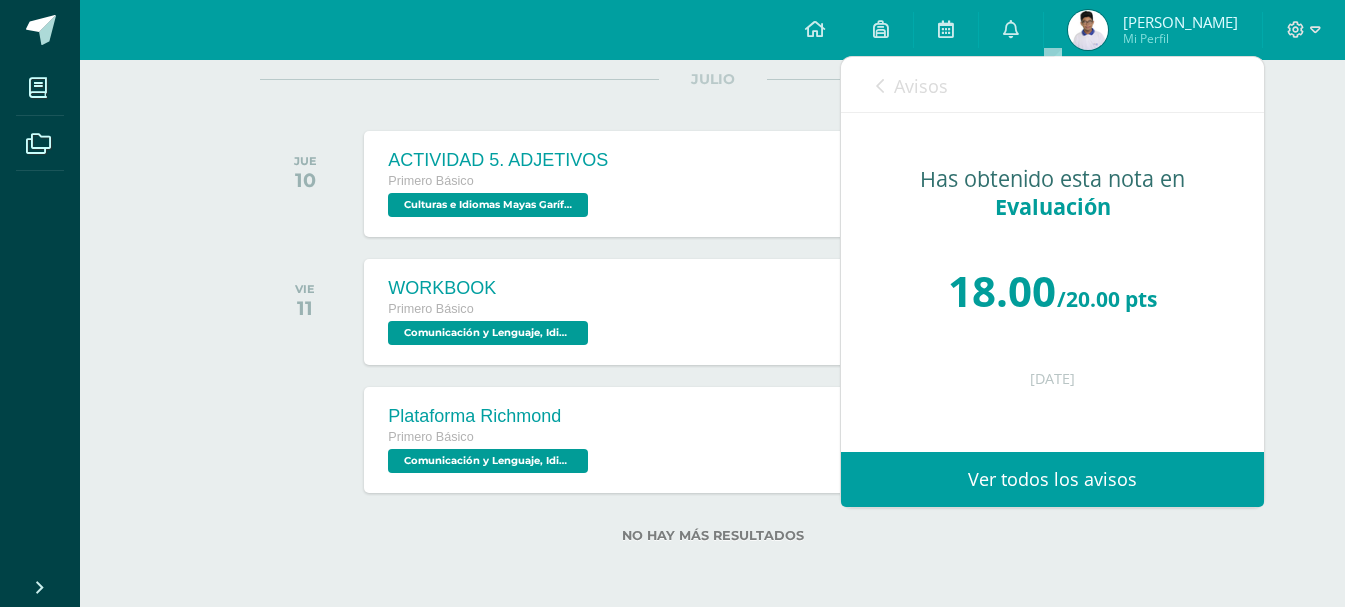 scroll, scrollTop: 0, scrollLeft: 0, axis: both 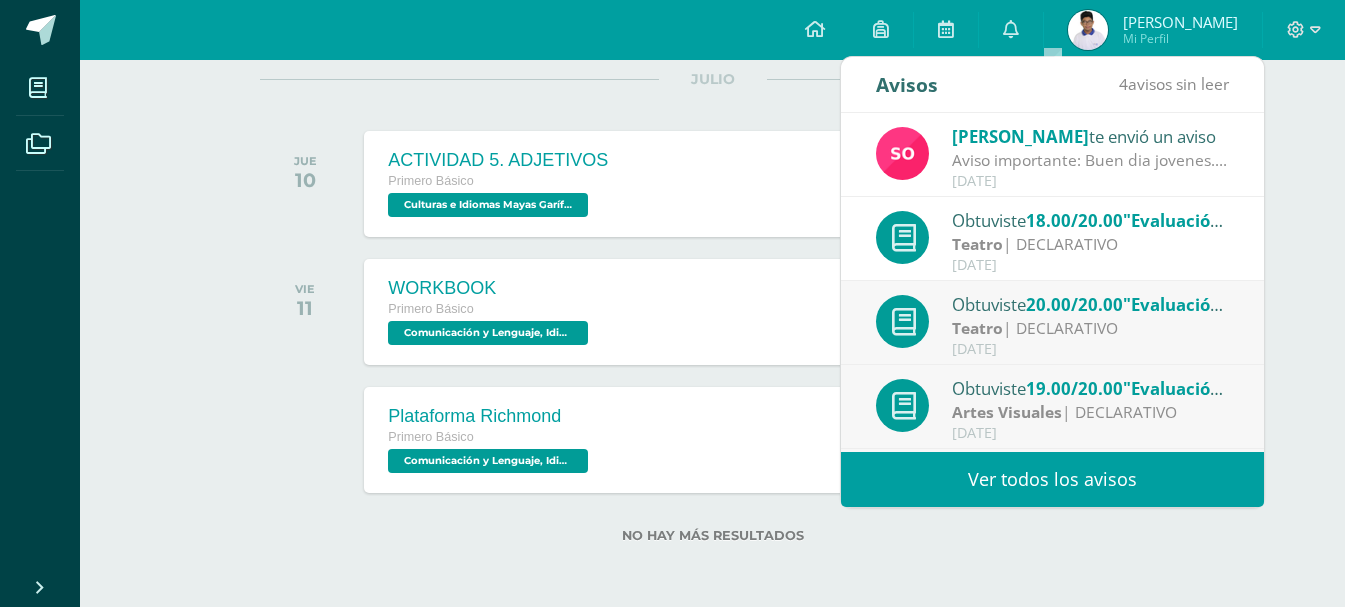 click on "[DATE]" at bounding box center (1091, 349) 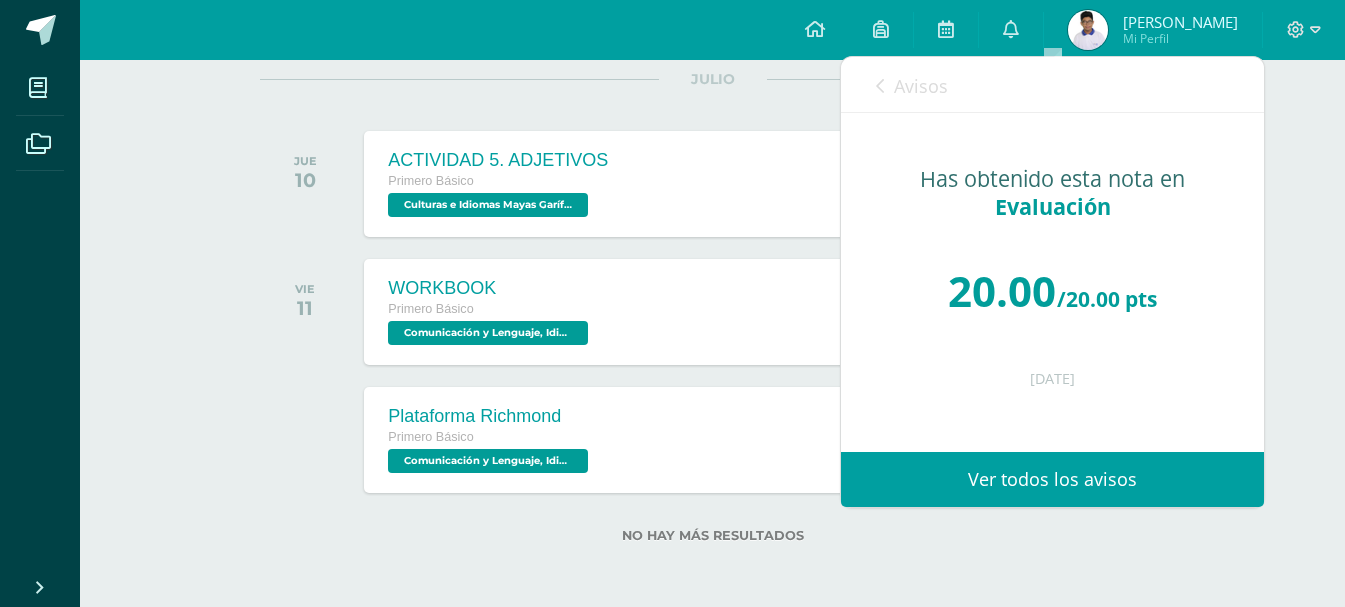 click on "Avisos" at bounding box center [921, 86] 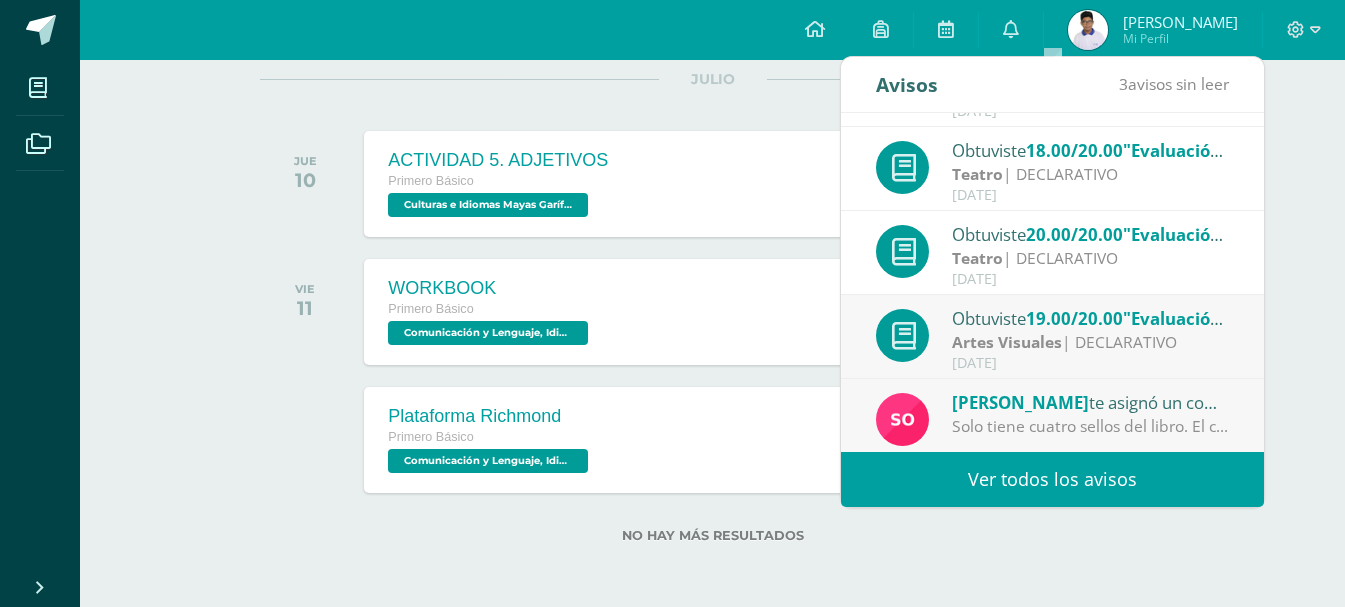 scroll, scrollTop: 200, scrollLeft: 0, axis: vertical 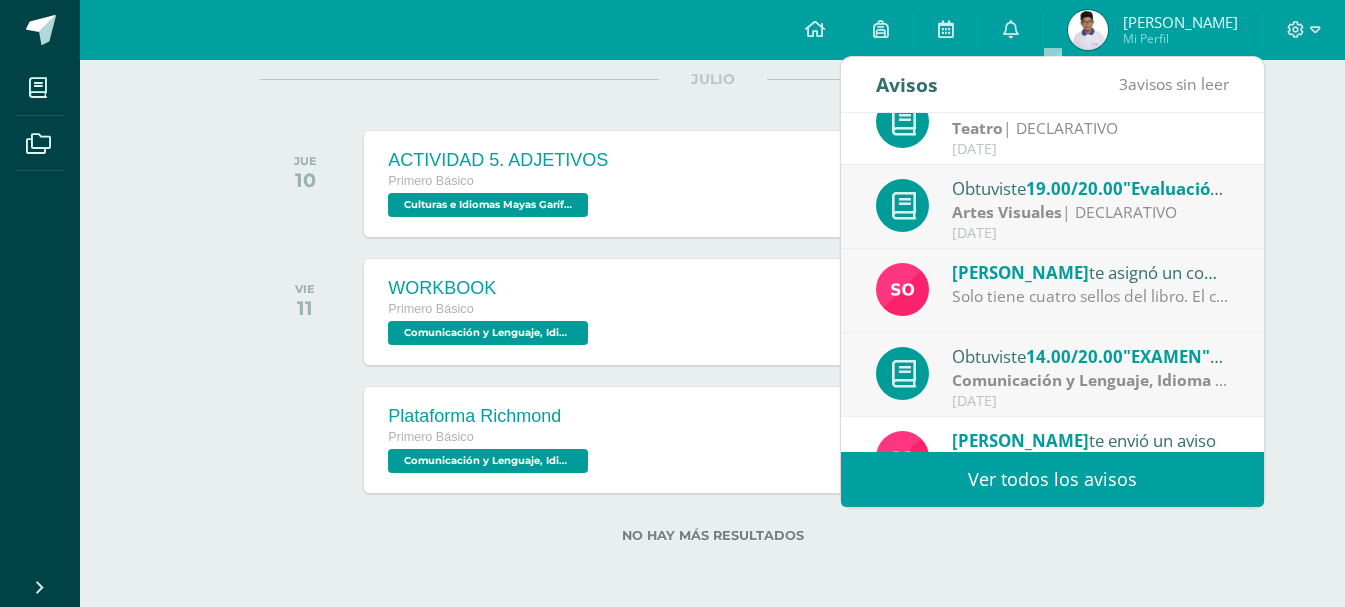 click on "[DATE]" at bounding box center (1091, 233) 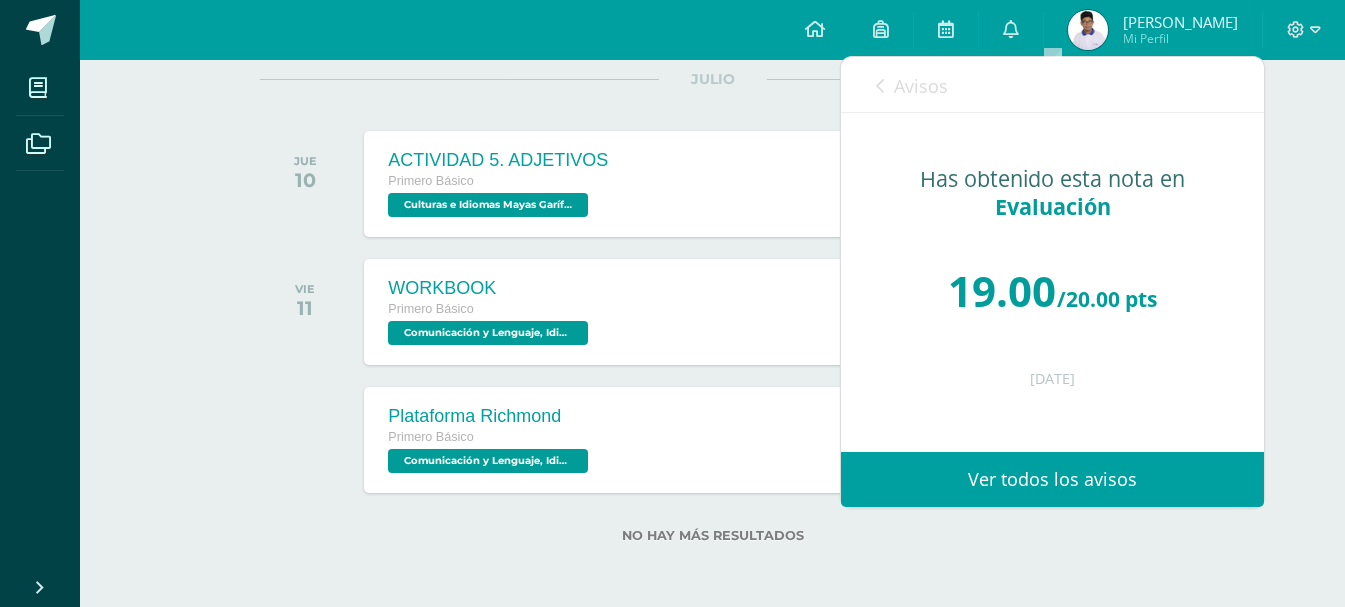click on "Avisos" at bounding box center (921, 86) 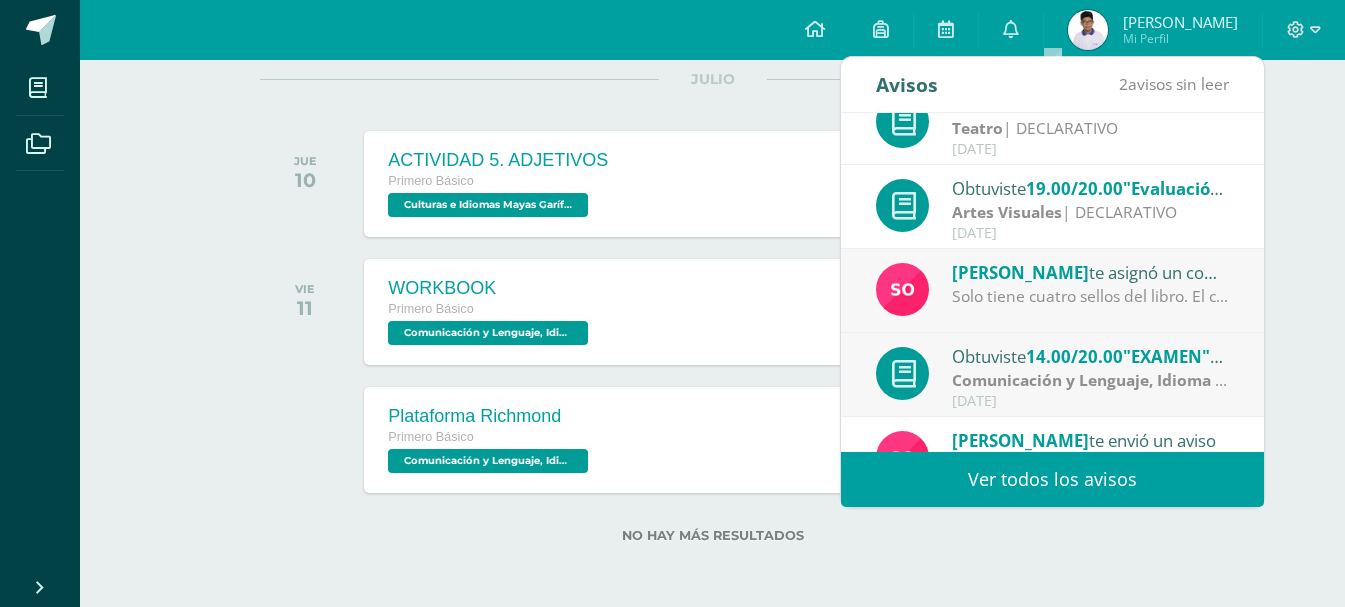 click on "Solo tiene cuatro sellos del libro. El cuaderno no lo presento" at bounding box center (1091, 296) 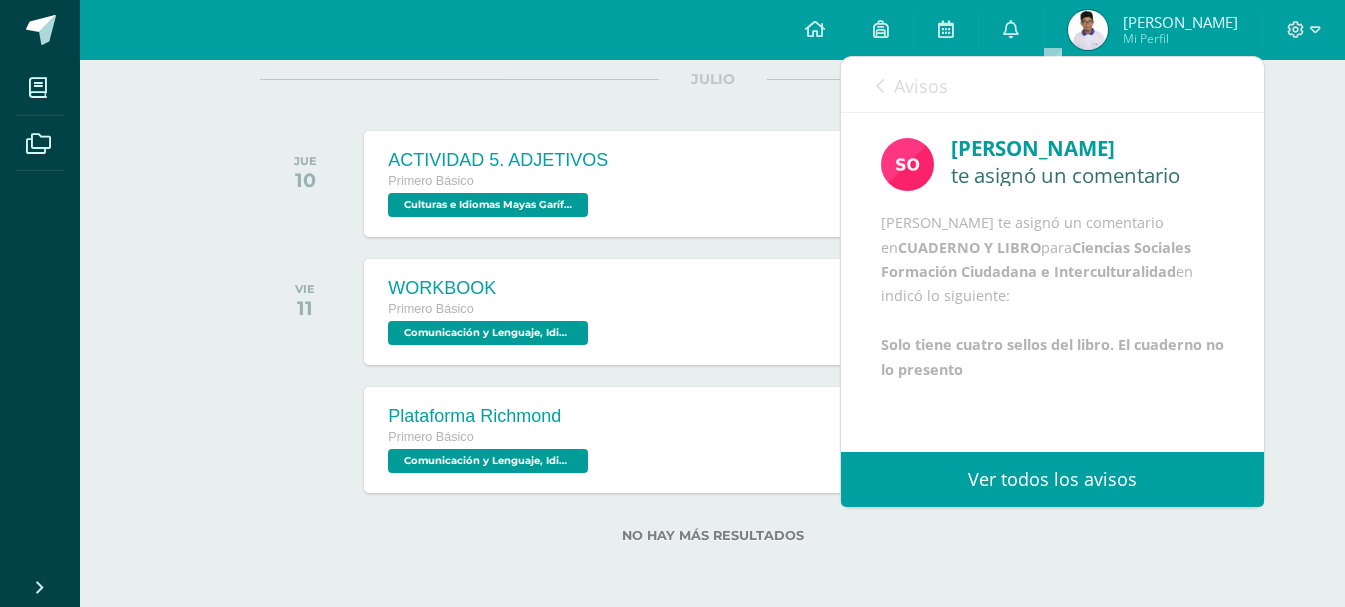scroll, scrollTop: 48, scrollLeft: 0, axis: vertical 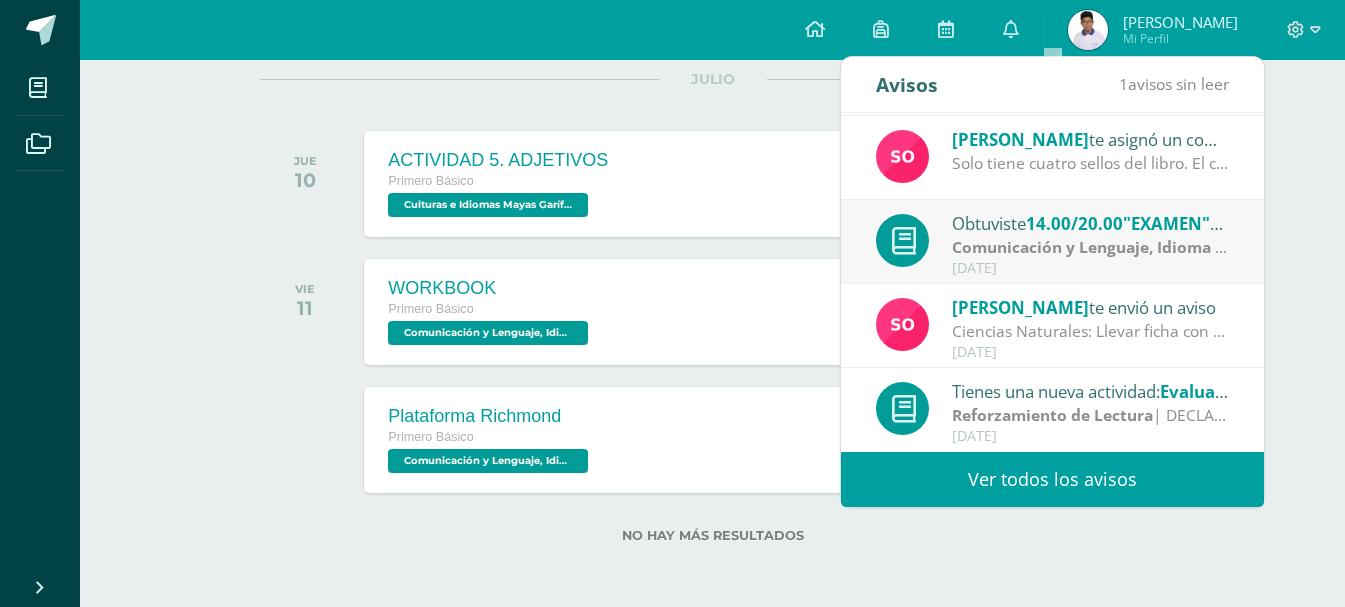 click on "Obtuviste
14.00/20.00  "EXAMEN"
en
Comunicación y Lenguaje, Idioma Extranjero" at bounding box center [1091, 223] 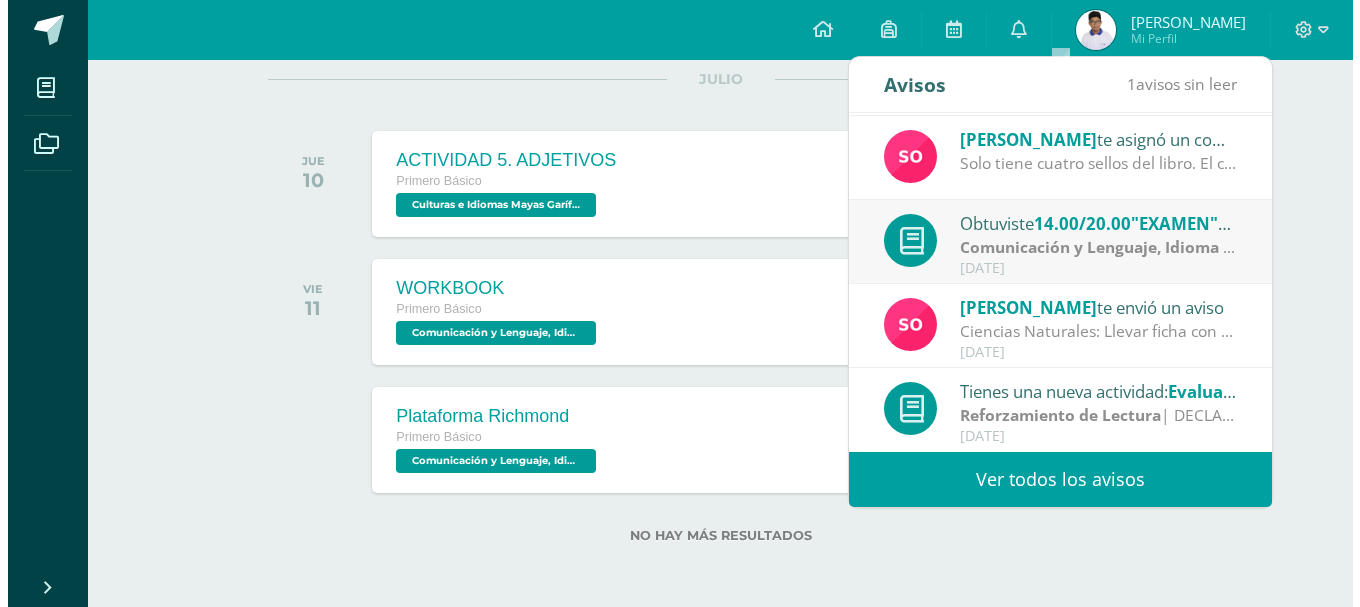 scroll, scrollTop: 0, scrollLeft: 0, axis: both 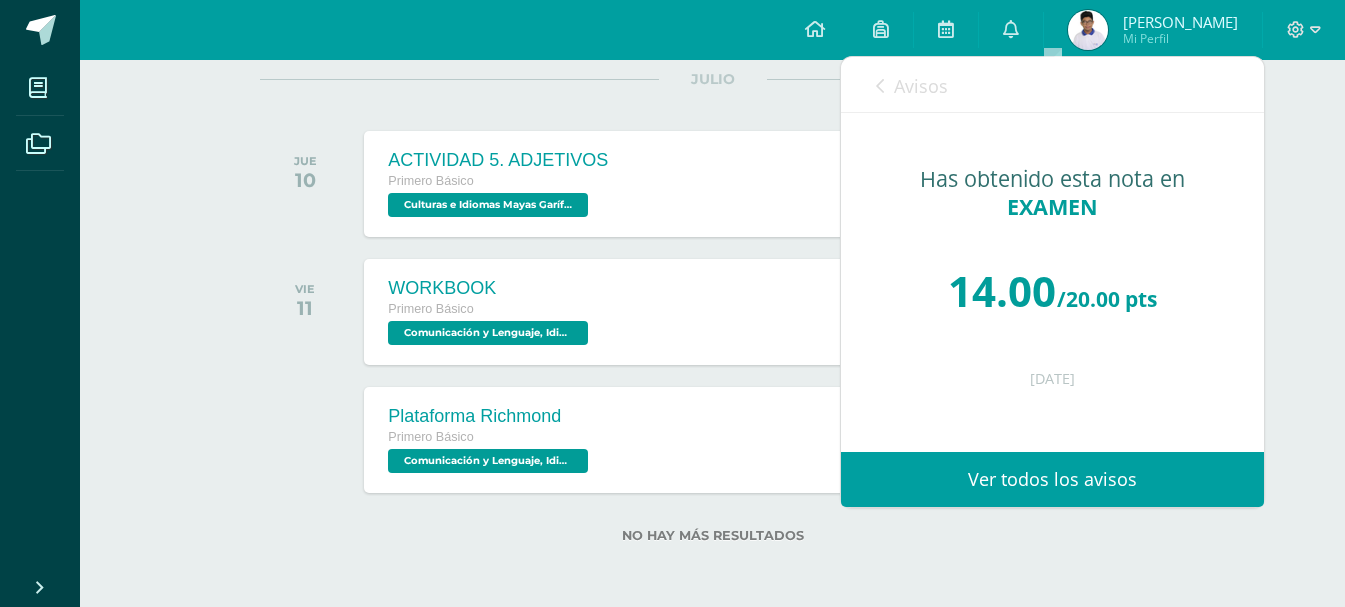 click on "Avisos" at bounding box center (921, 86) 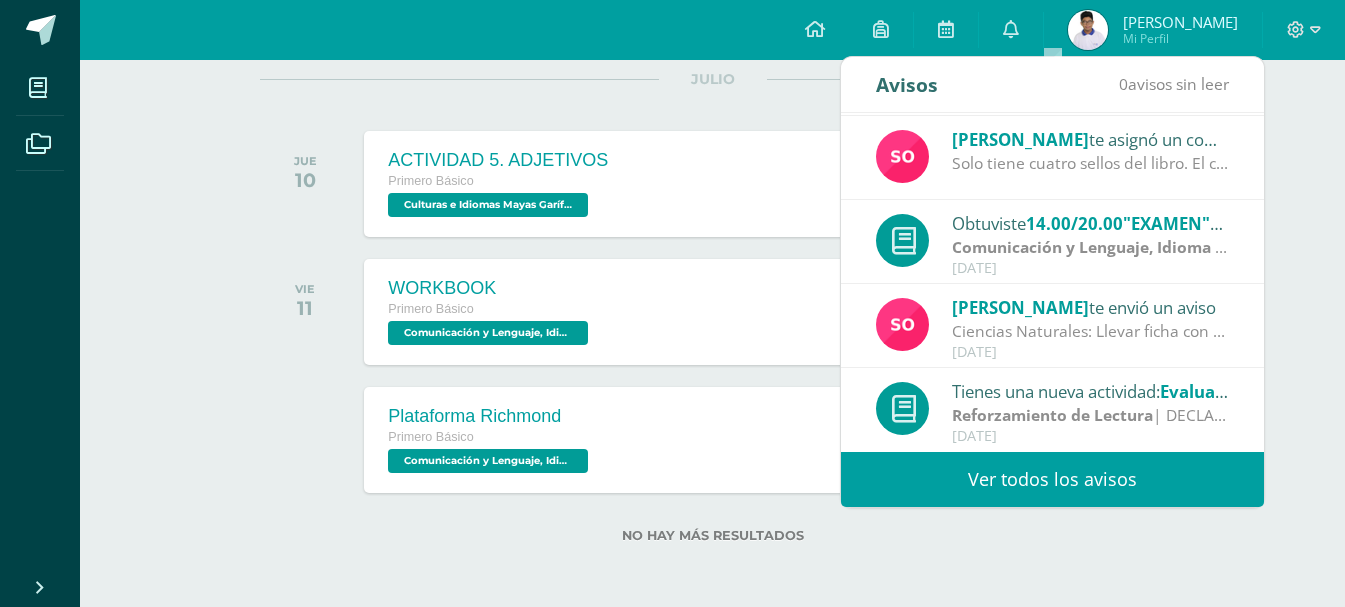 click on "todas las Actividades
No tienes actividades
Échale un vistazo a los demás períodos o  sal y disfruta del [PERSON_NAME]
10
ACTIVIDAD 5. ADJETIVOS
Primero Básico
Culturas e Idiomas Mayas Garífuna o Xinca '1.2'
9:00 PM" at bounding box center (712, 270) 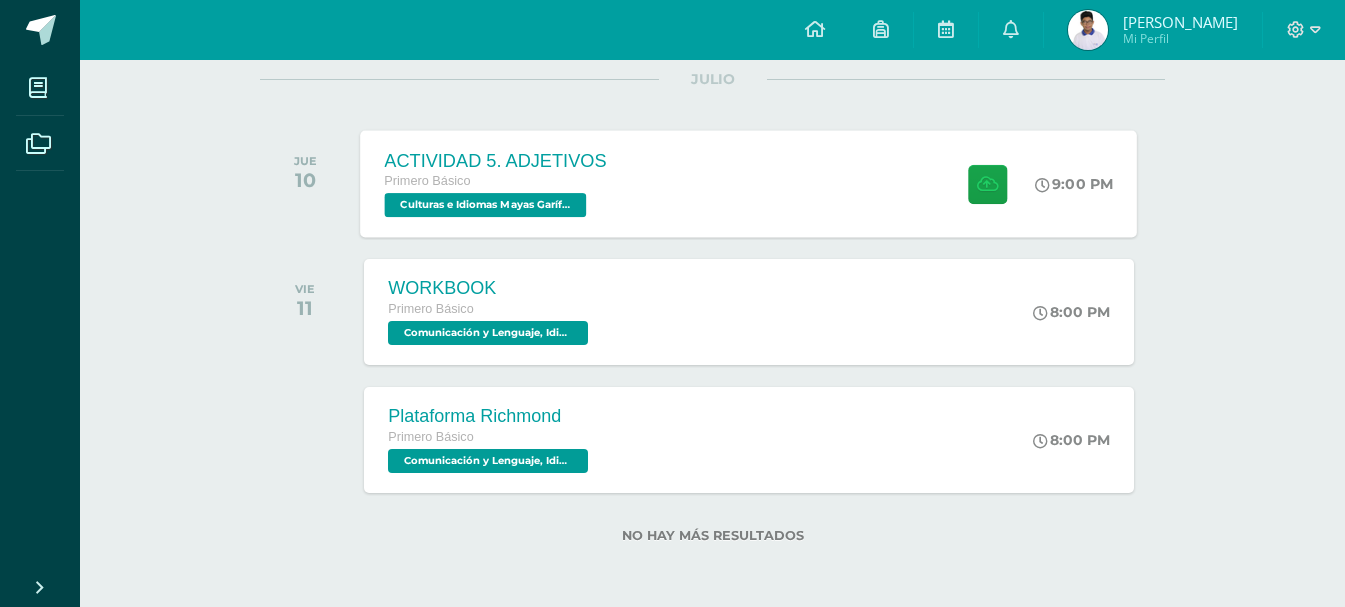 click on "ACTIVIDAD 5. ADJETIVOS
Primero Básico
Culturas e Idiomas Mayas Garífuna o Xinca '1.2'
9:00 PM
ACTIVIDAD 5. ADJETIVOS
Culturas e Idiomas Mayas Garífuna o Xinca
Fecha:" at bounding box center (749, 183) 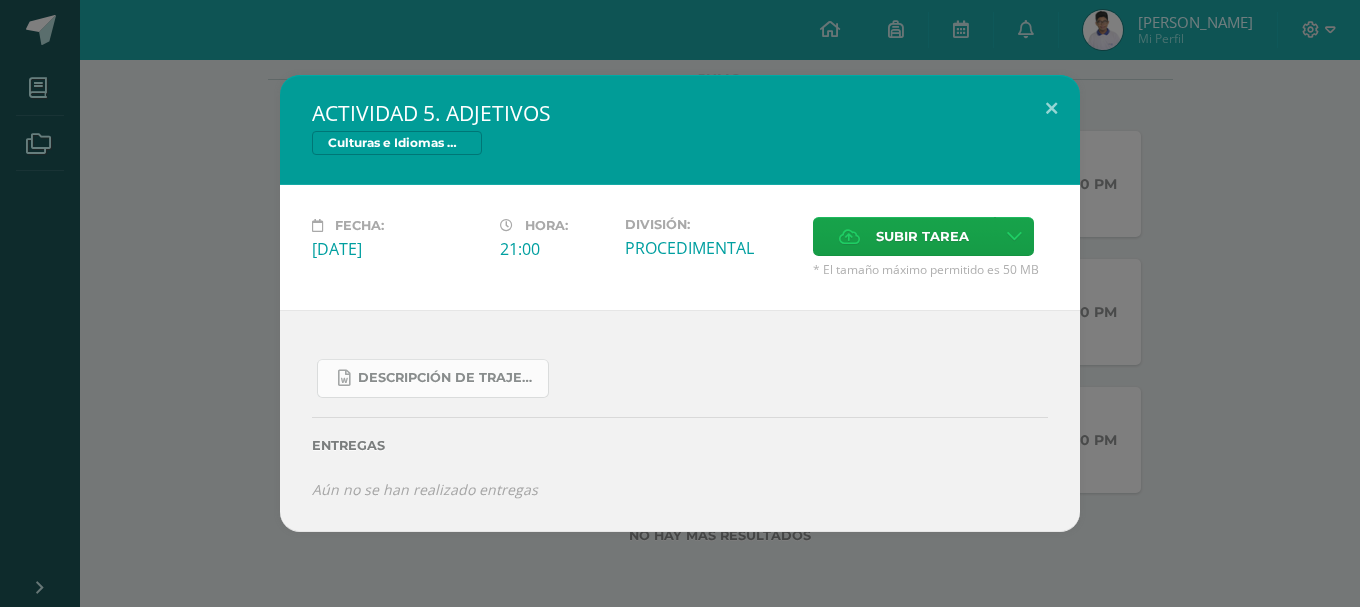 click on "Descripción de trajes típicos de los ch.docx" at bounding box center [448, 378] 